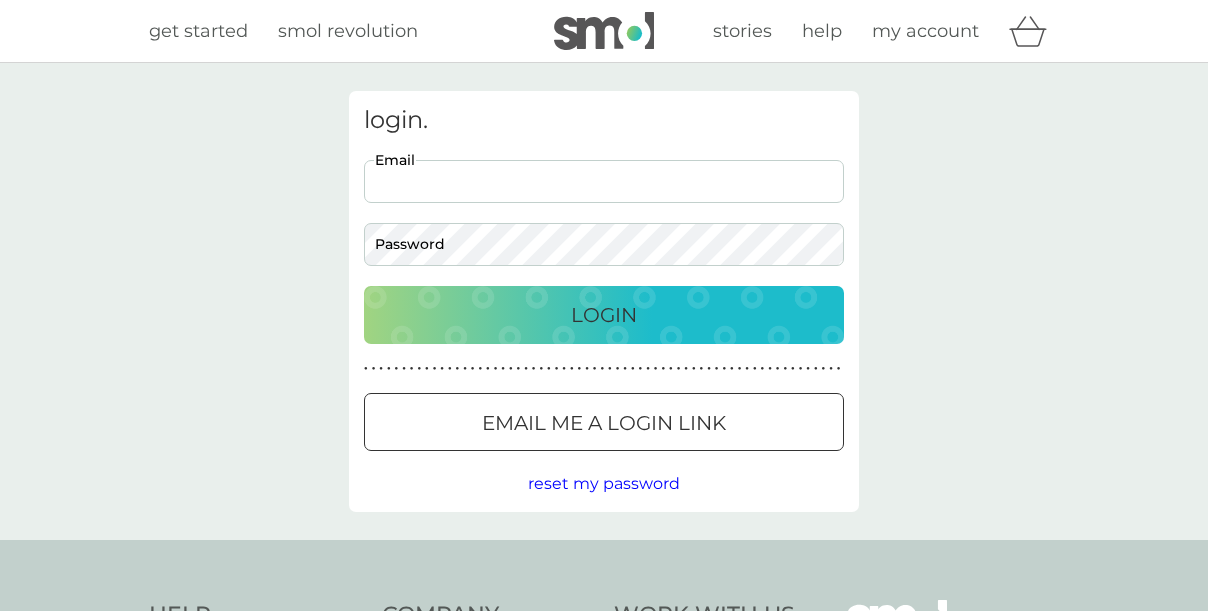 scroll, scrollTop: 0, scrollLeft: 0, axis: both 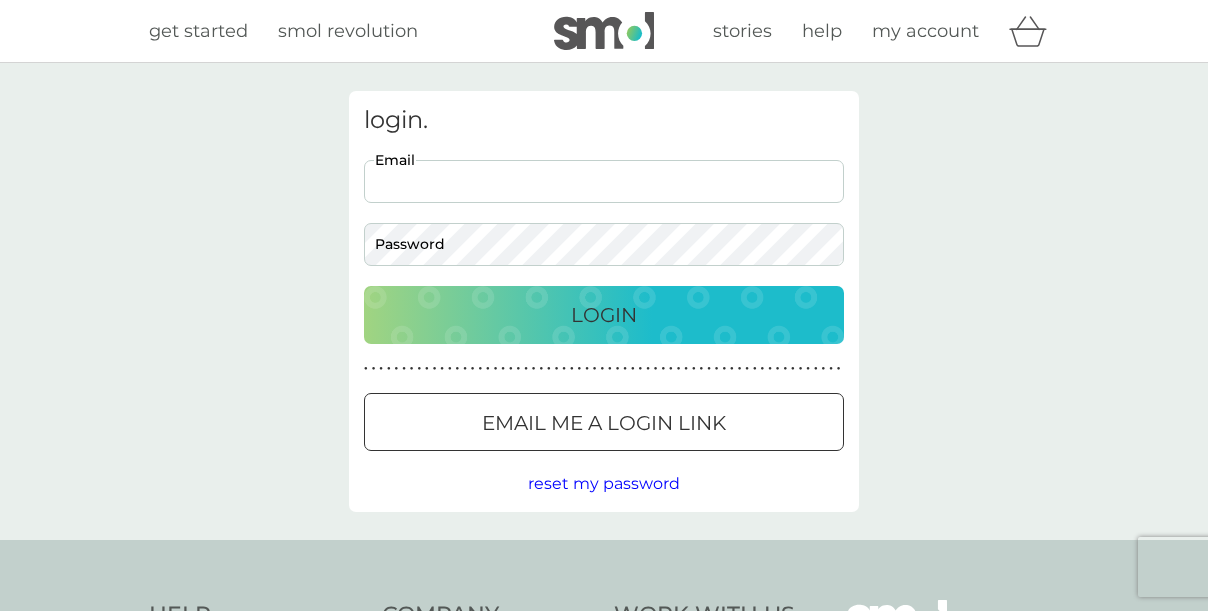 type on "sarahespreadborough@gmail.com" 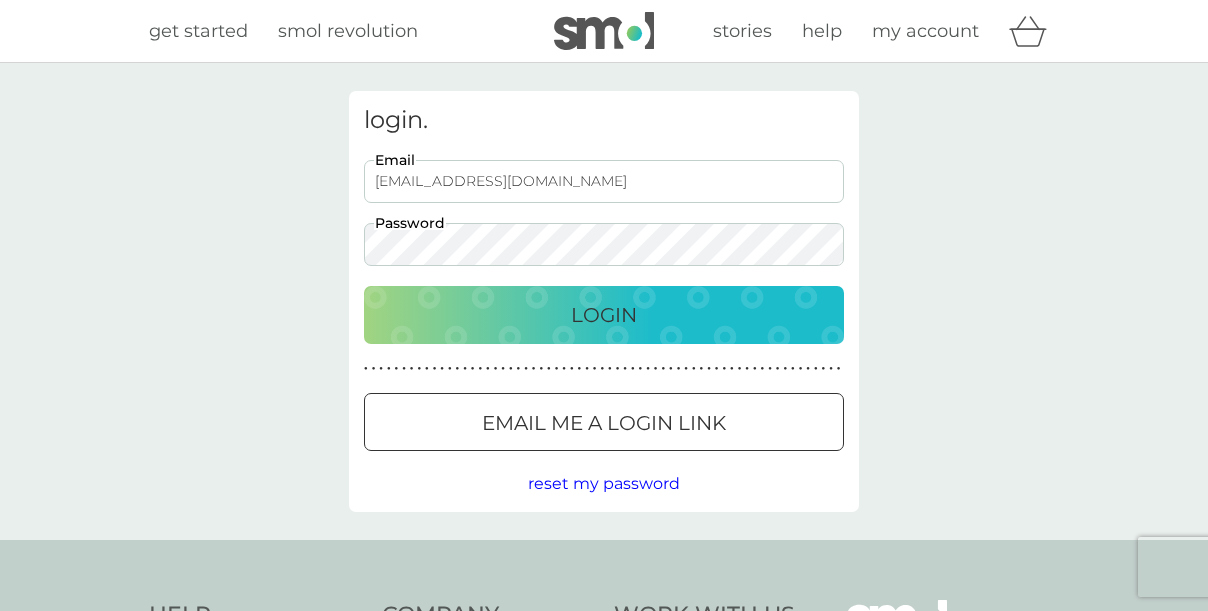 click on "Login" at bounding box center [604, 315] 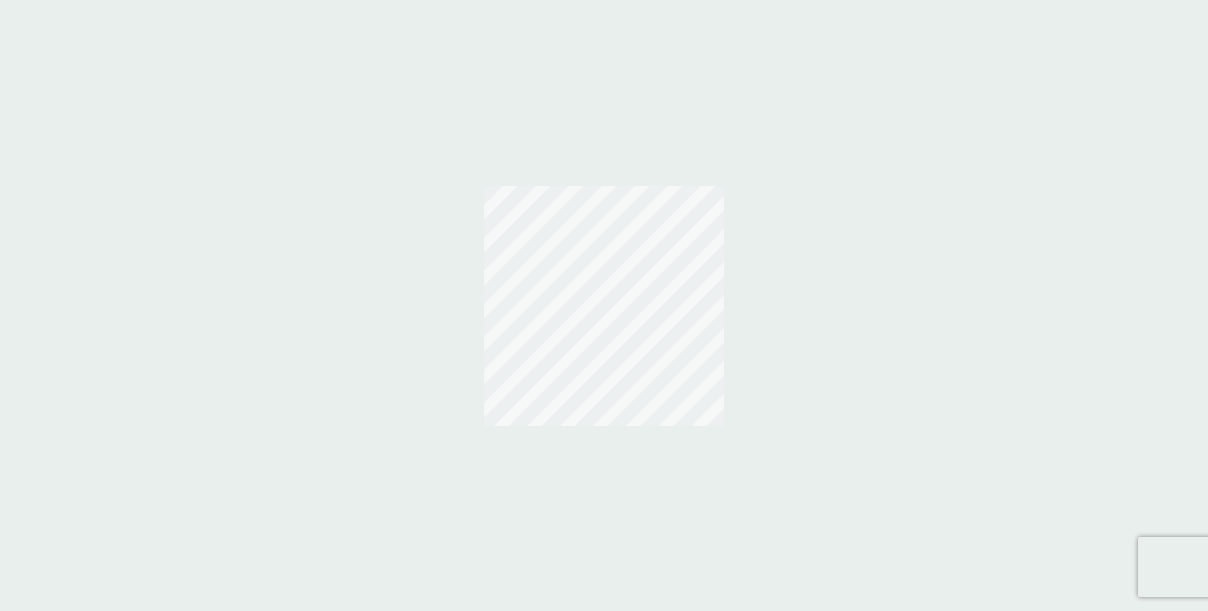 scroll, scrollTop: 0, scrollLeft: 0, axis: both 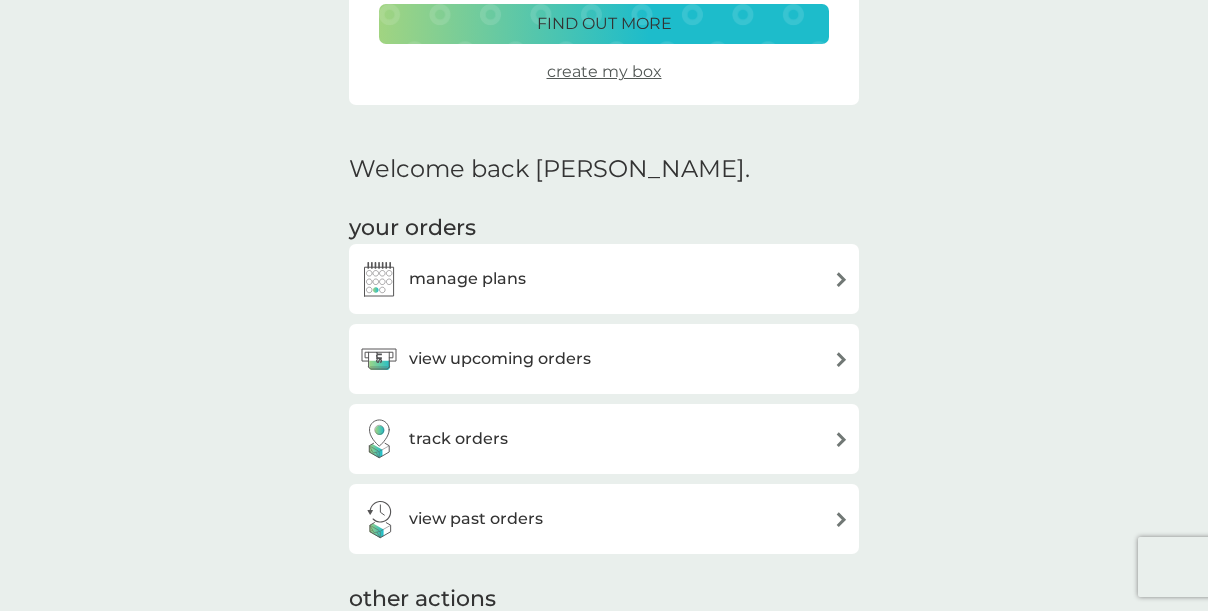 click on "manage plans" at bounding box center [604, 279] 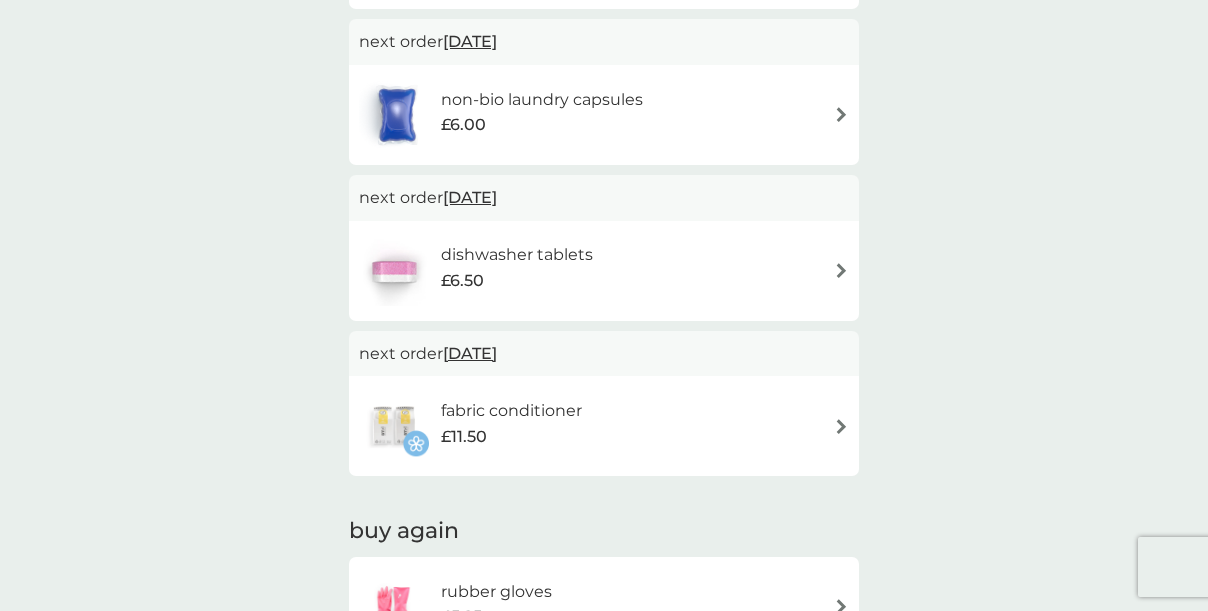 scroll, scrollTop: 1490, scrollLeft: 0, axis: vertical 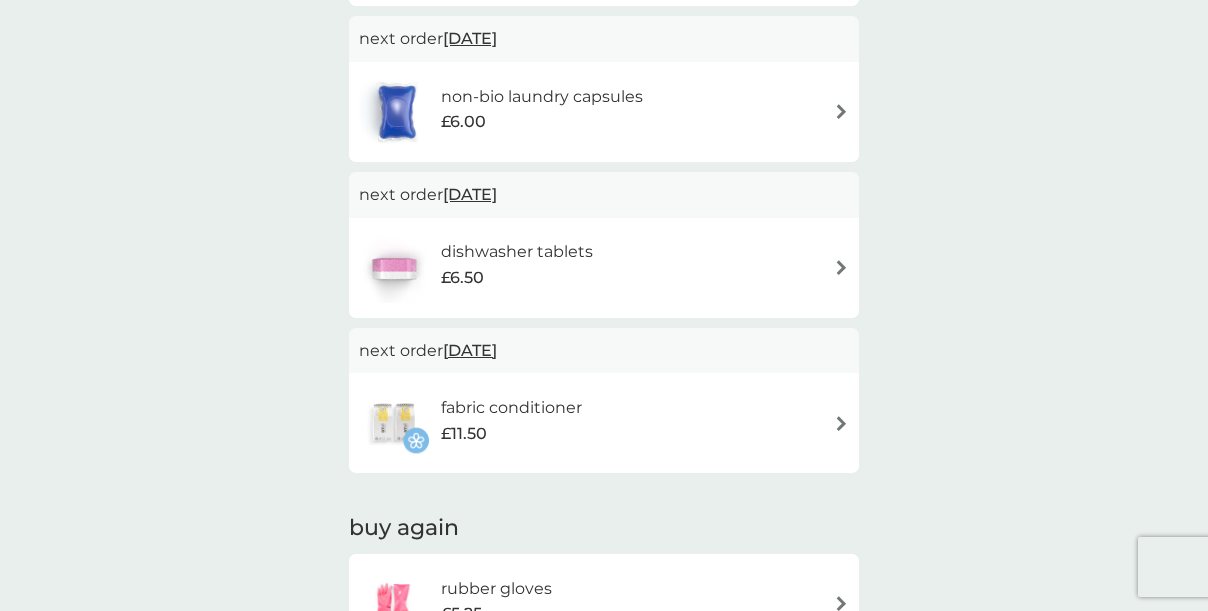 click on "dishwasher tablets £6.50" at bounding box center (604, 268) 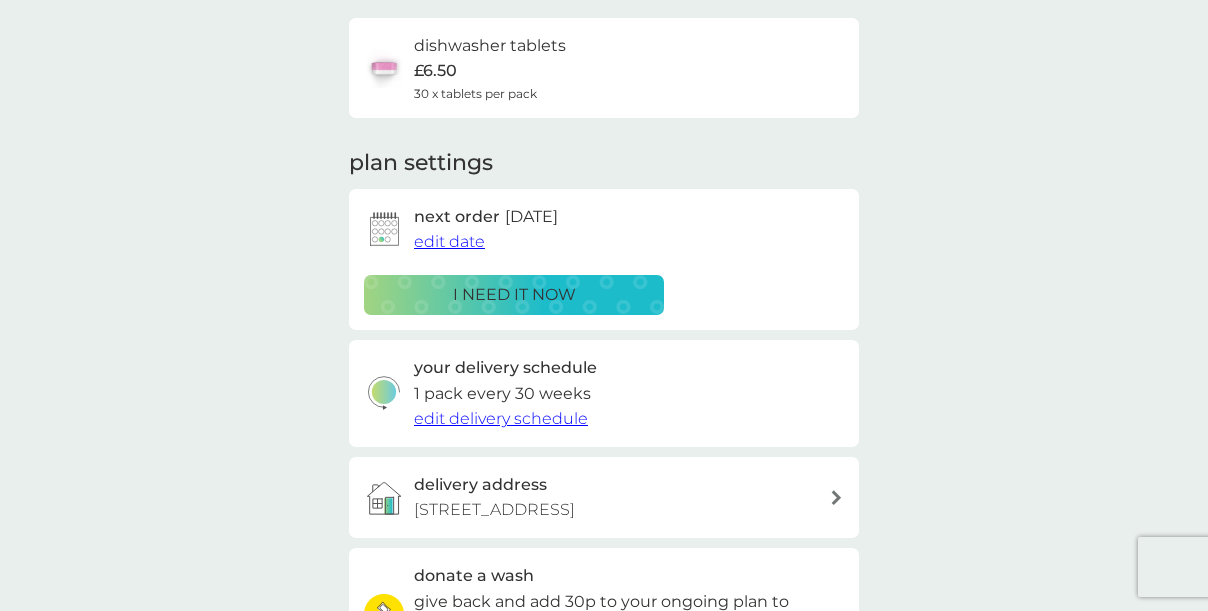 scroll, scrollTop: 157, scrollLeft: 0, axis: vertical 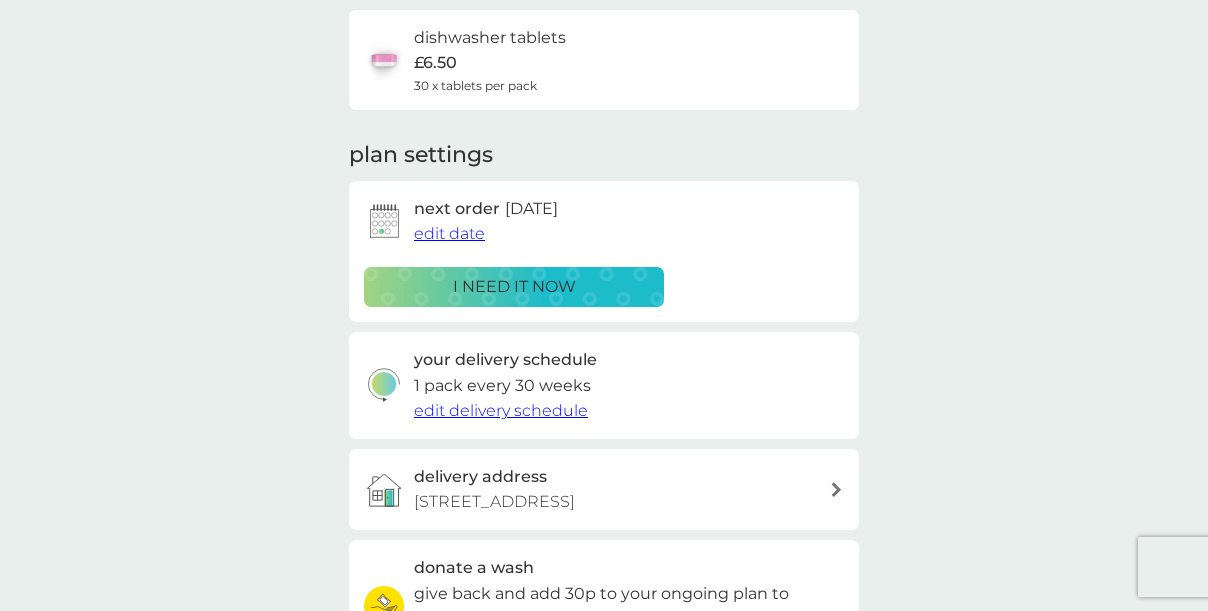 click on "i need it now" at bounding box center [514, 287] 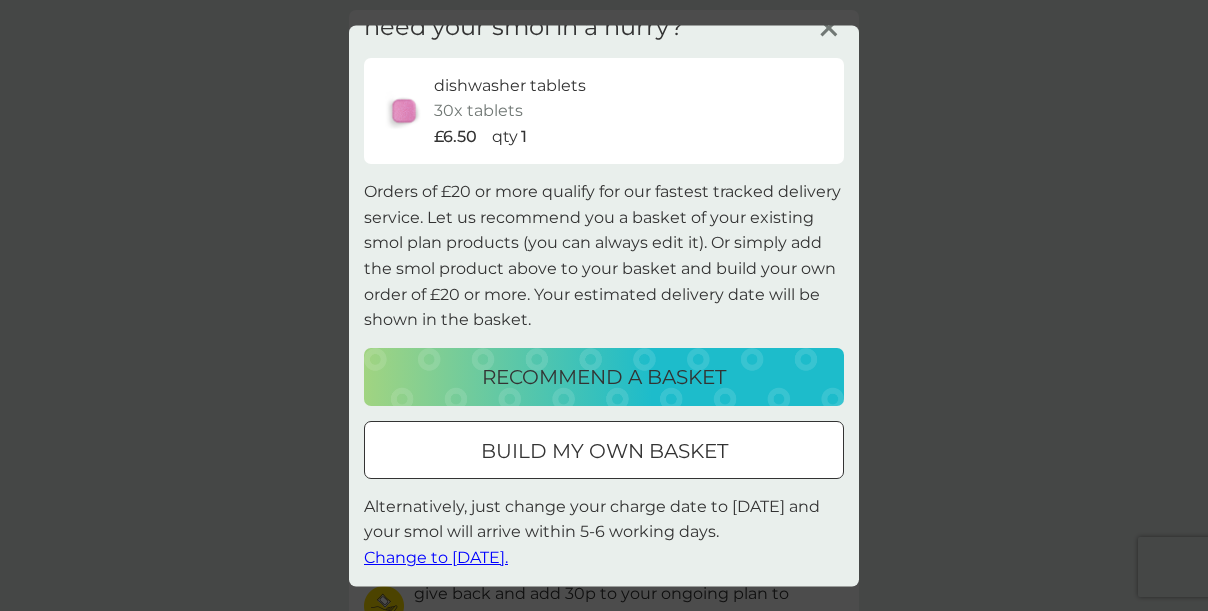 scroll, scrollTop: 30, scrollLeft: 0, axis: vertical 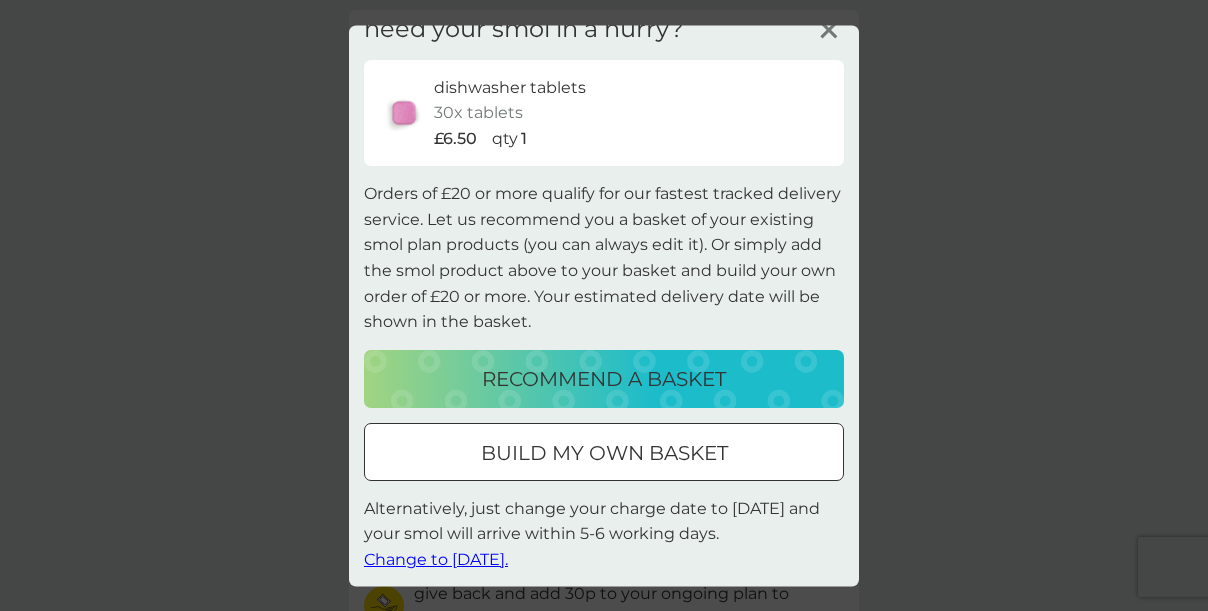 click on "Change to [DATE]." at bounding box center (436, 560) 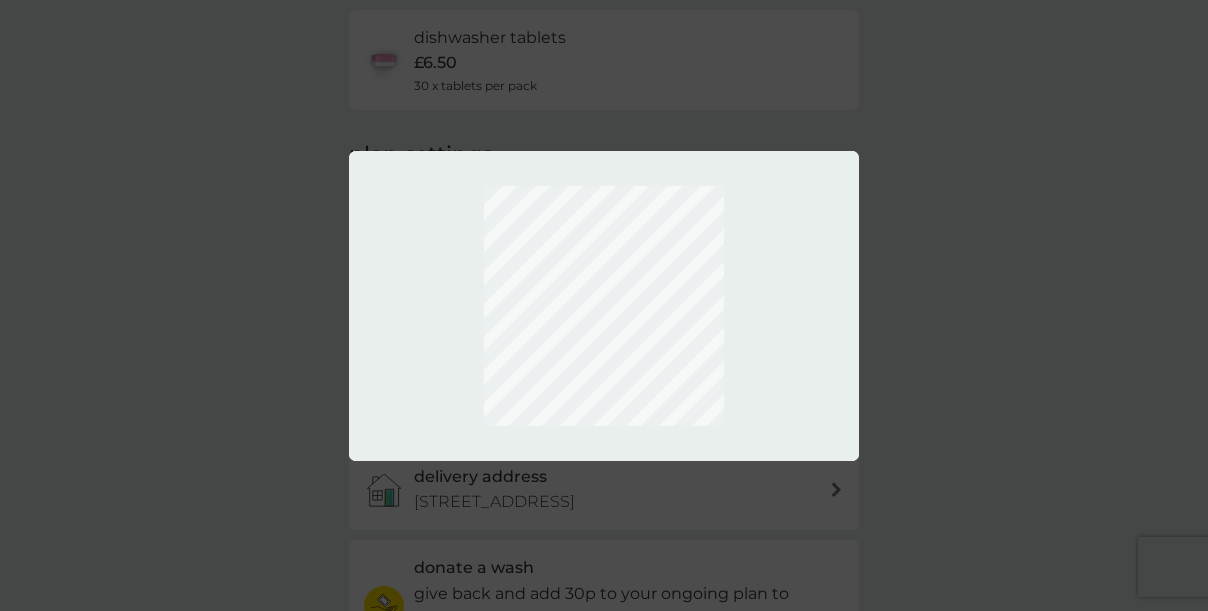 scroll, scrollTop: 0, scrollLeft: 0, axis: both 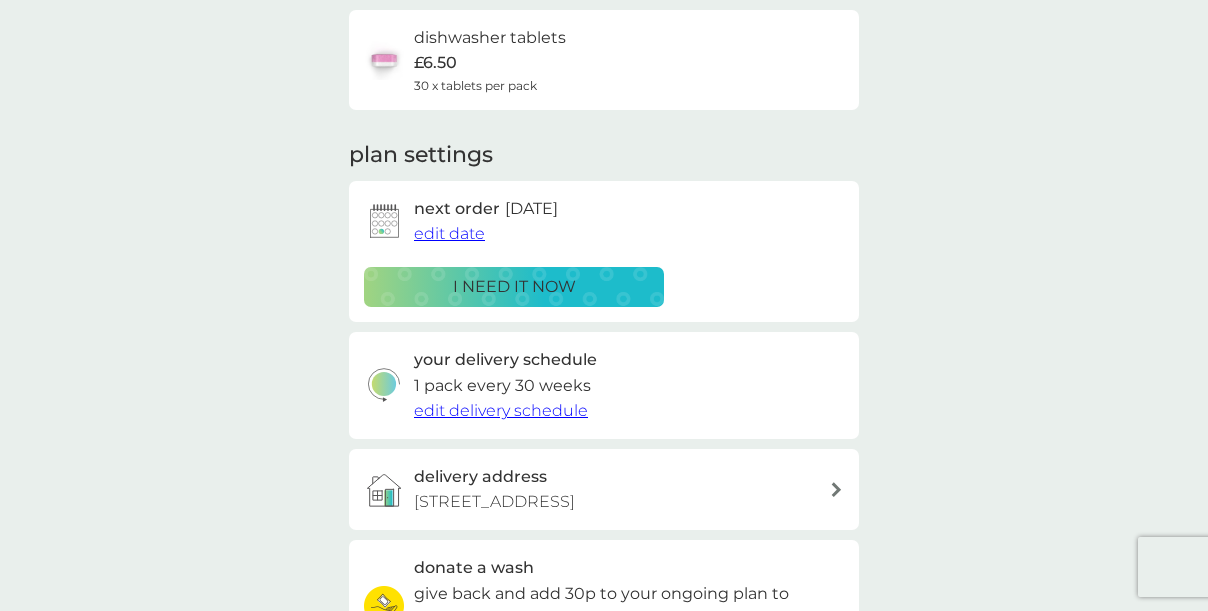 click on "edit delivery schedule" at bounding box center [501, 410] 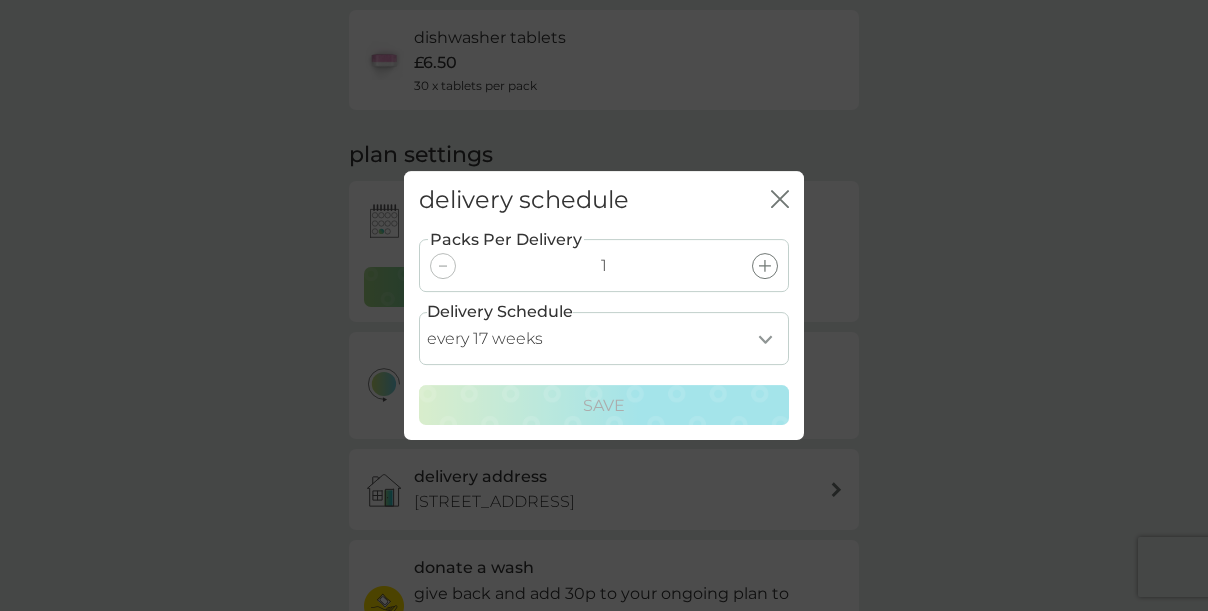 select on "28" 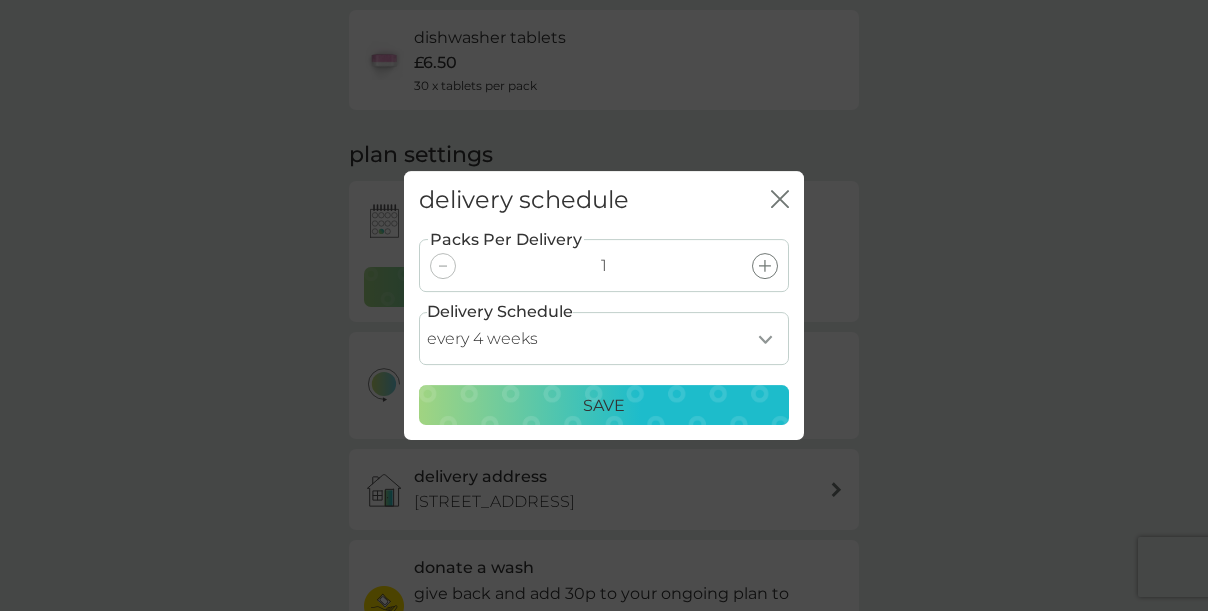 click on "Save" at bounding box center (604, 406) 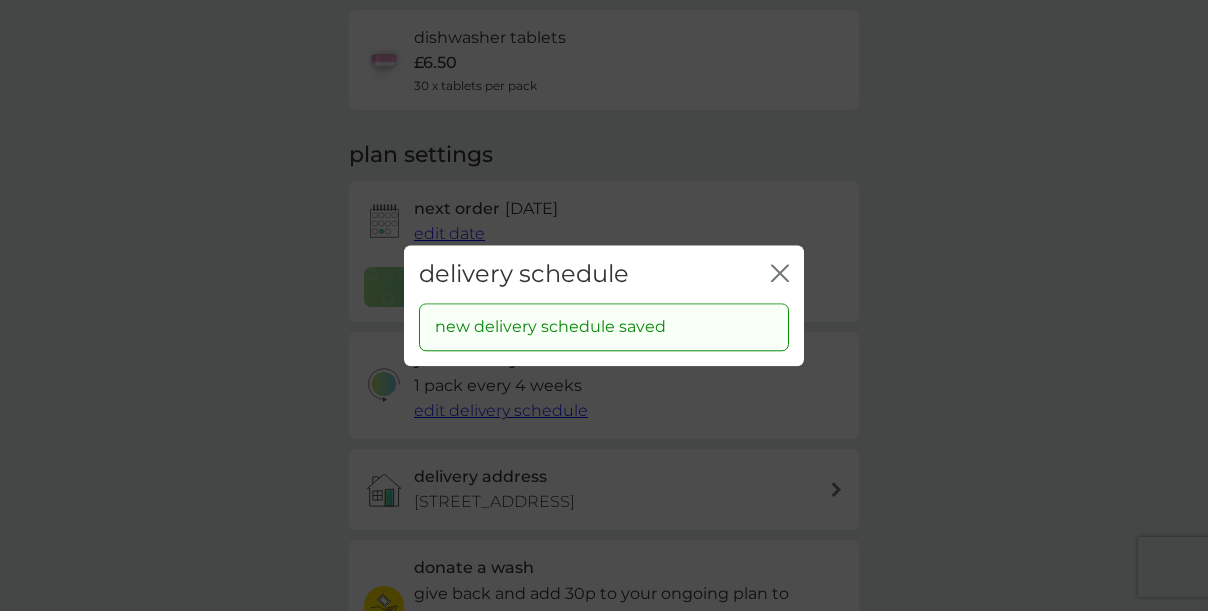 click 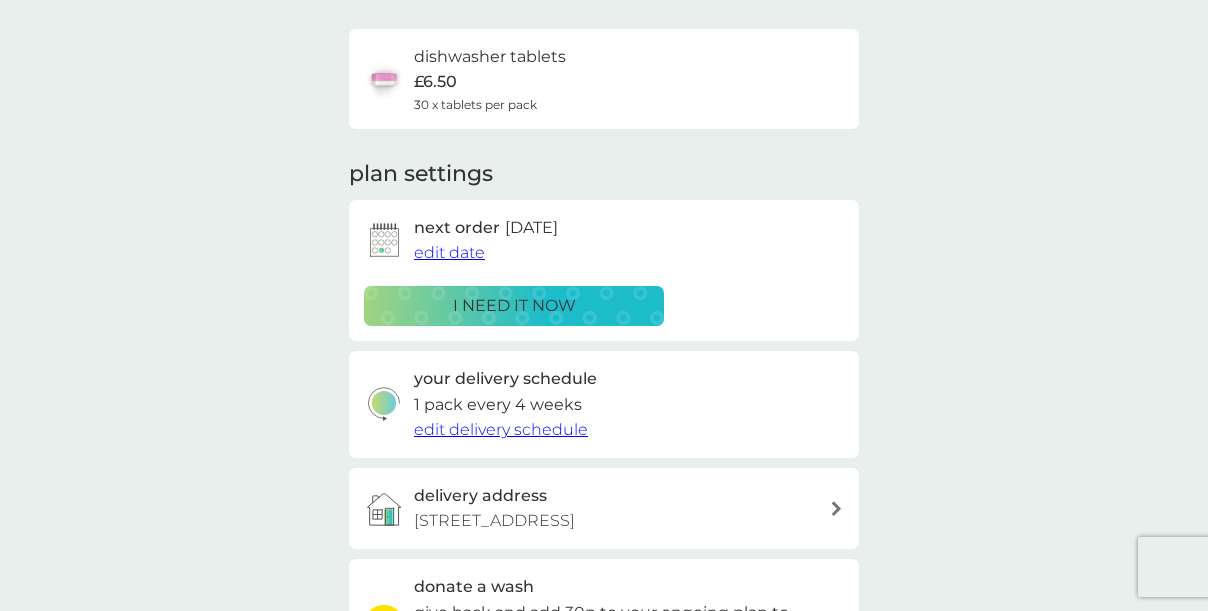 scroll, scrollTop: 149, scrollLeft: 0, axis: vertical 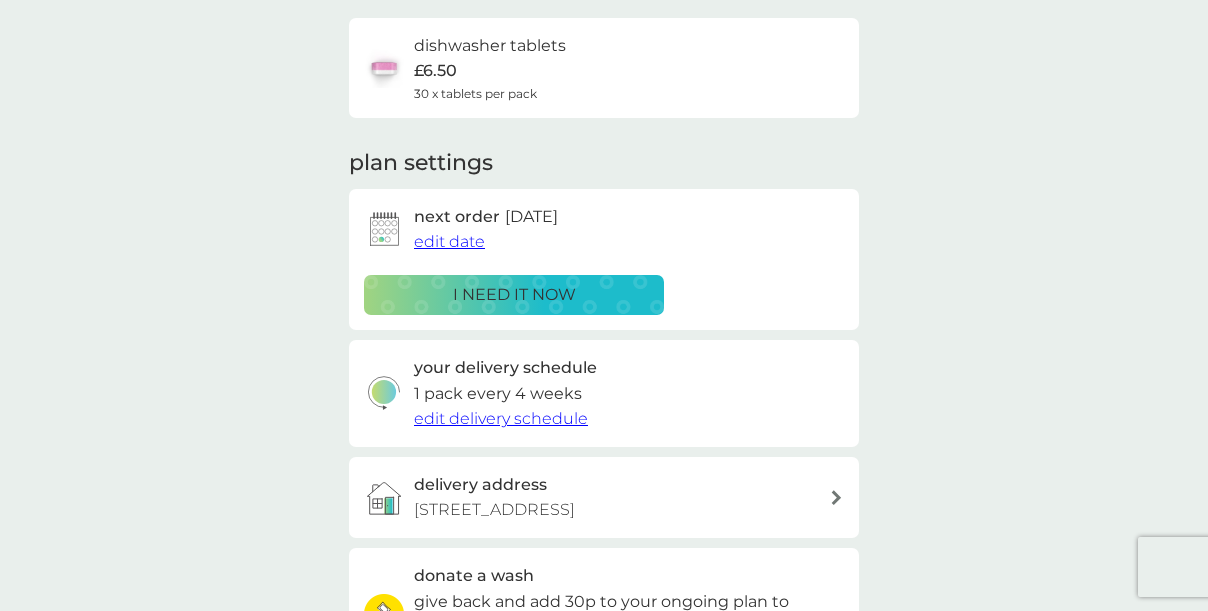 click on "edit delivery schedule" at bounding box center [501, 418] 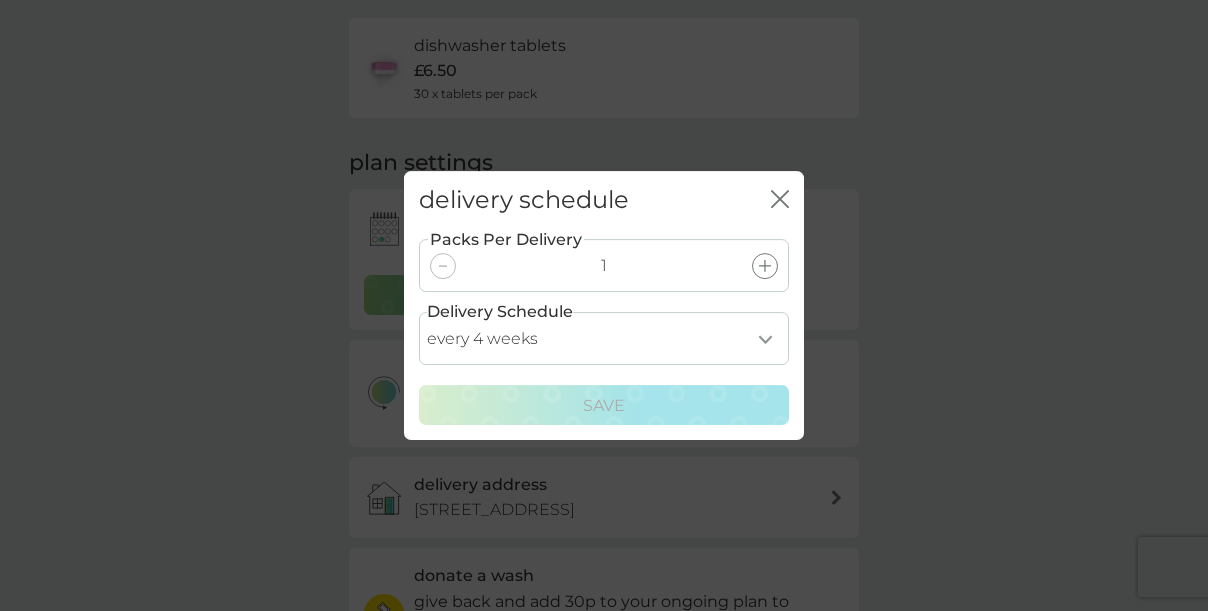 select on "21" 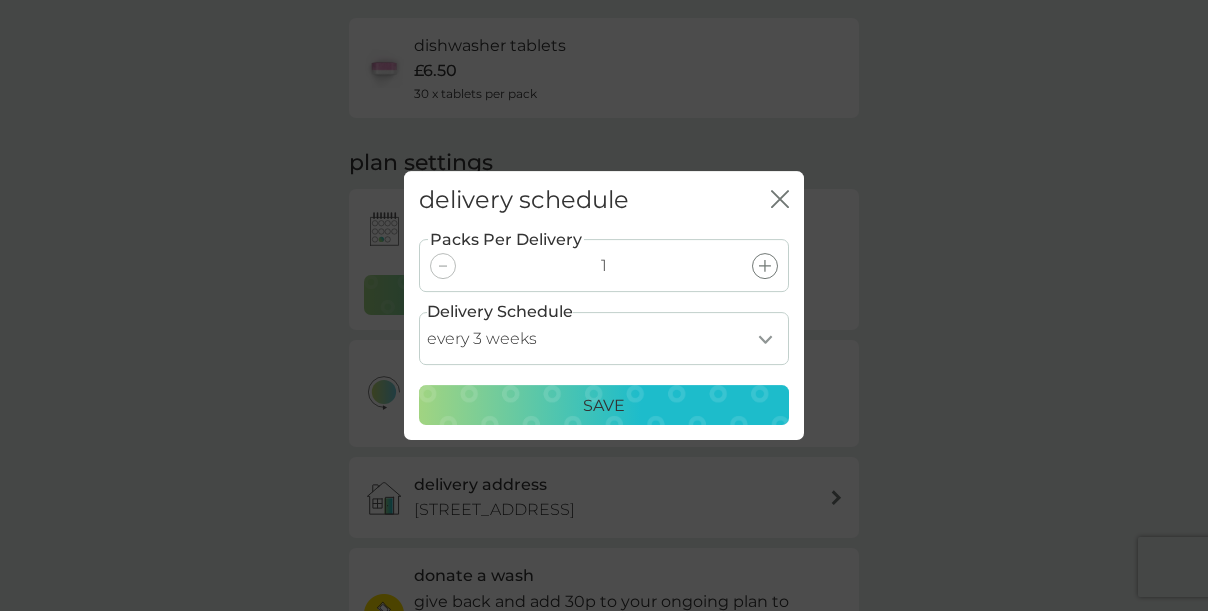 click on "Save" at bounding box center [604, 406] 